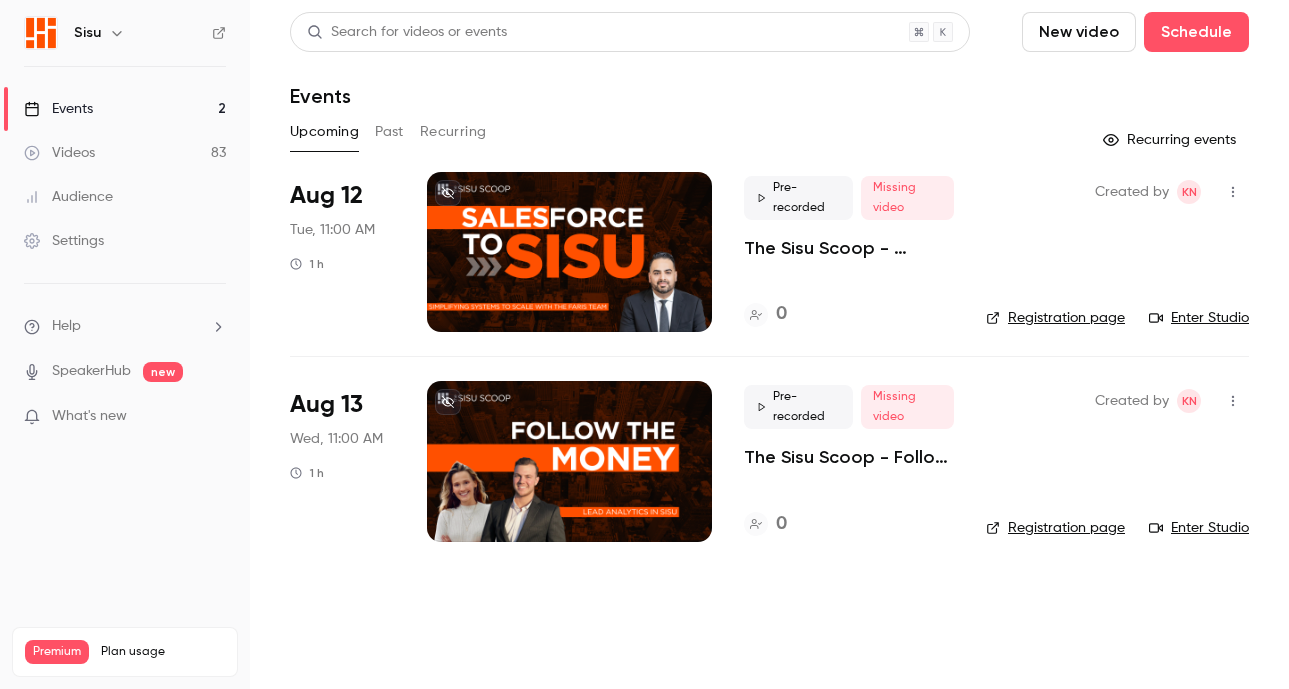 scroll, scrollTop: 0, scrollLeft: 0, axis: both 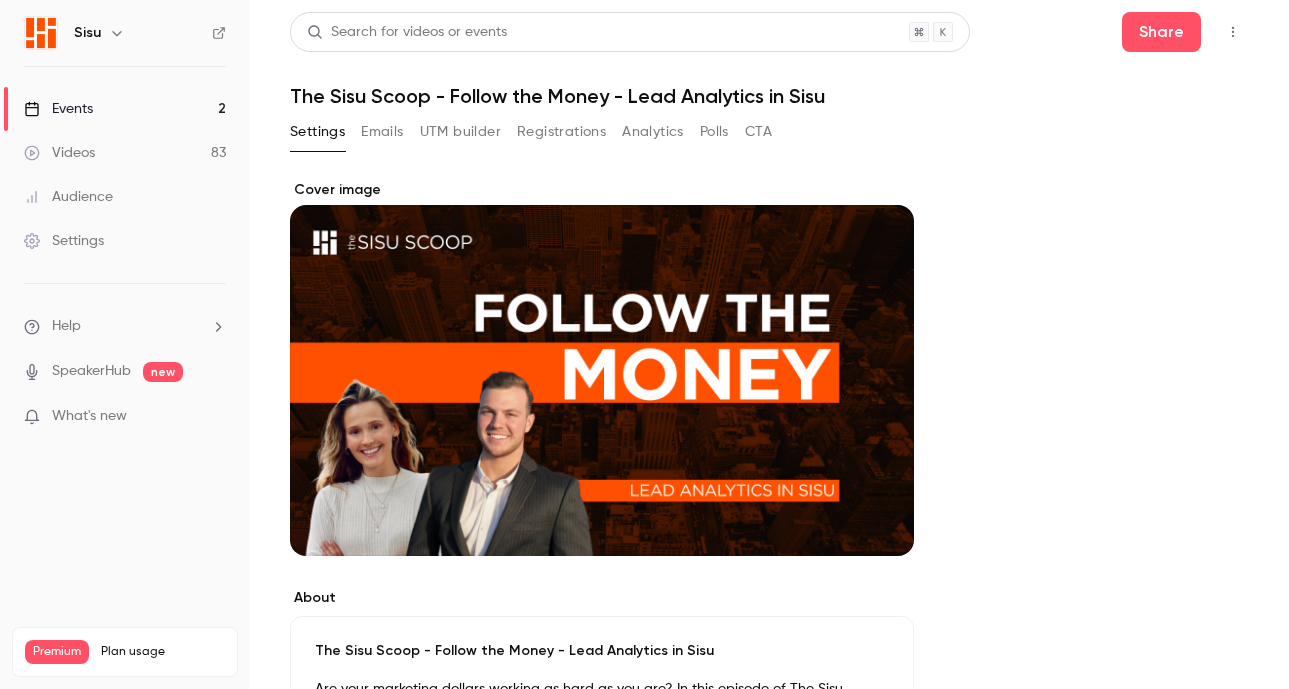 click at bounding box center (1233, 32) 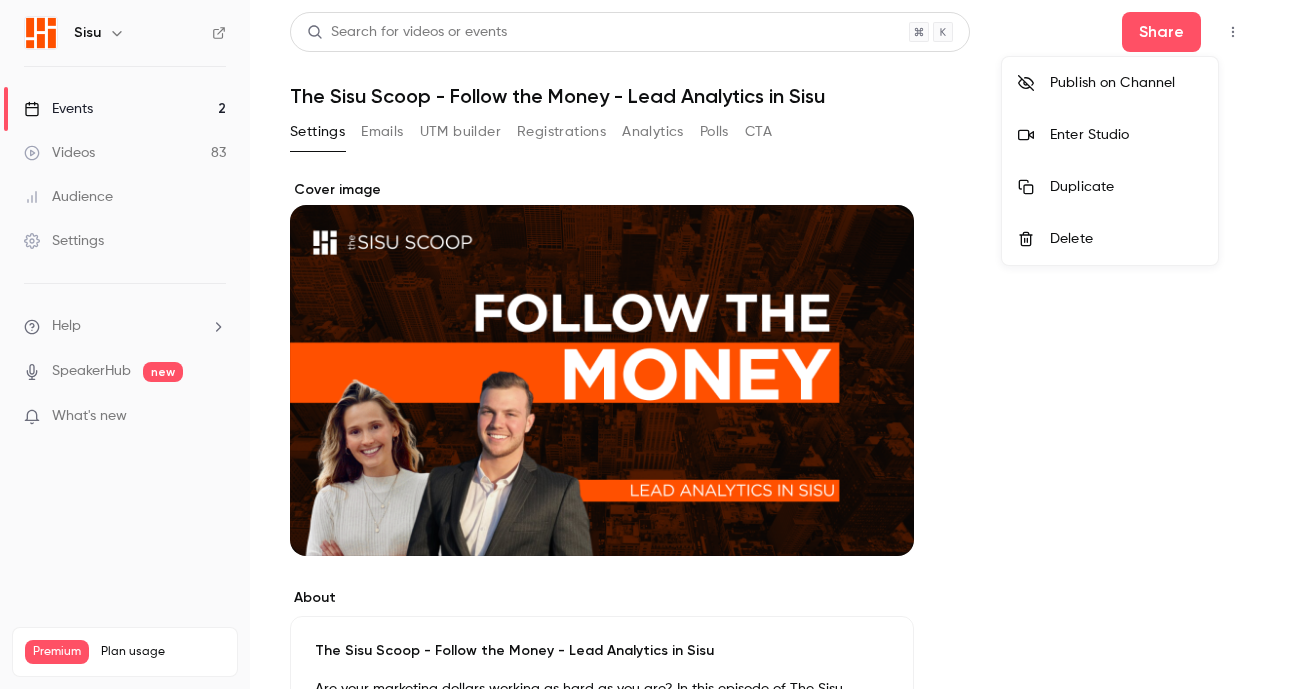 click on "Enter Studio" at bounding box center (1110, 135) 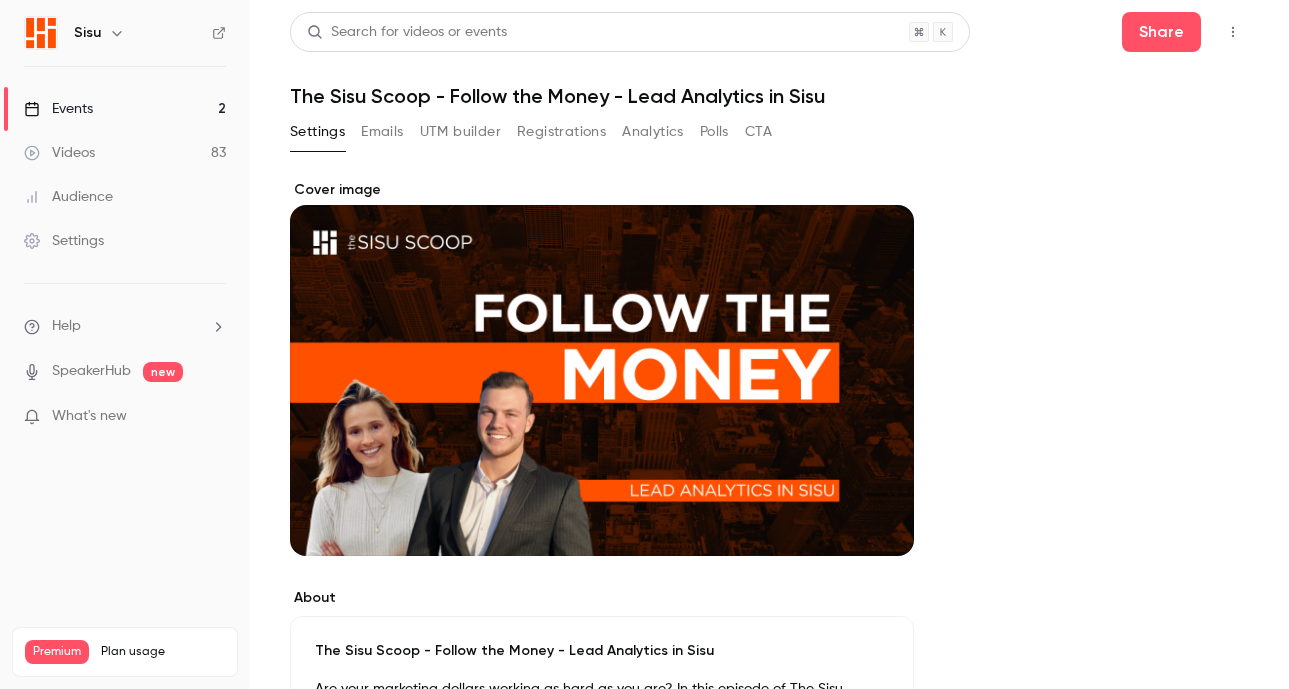 click on "Videos 83" at bounding box center [125, 153] 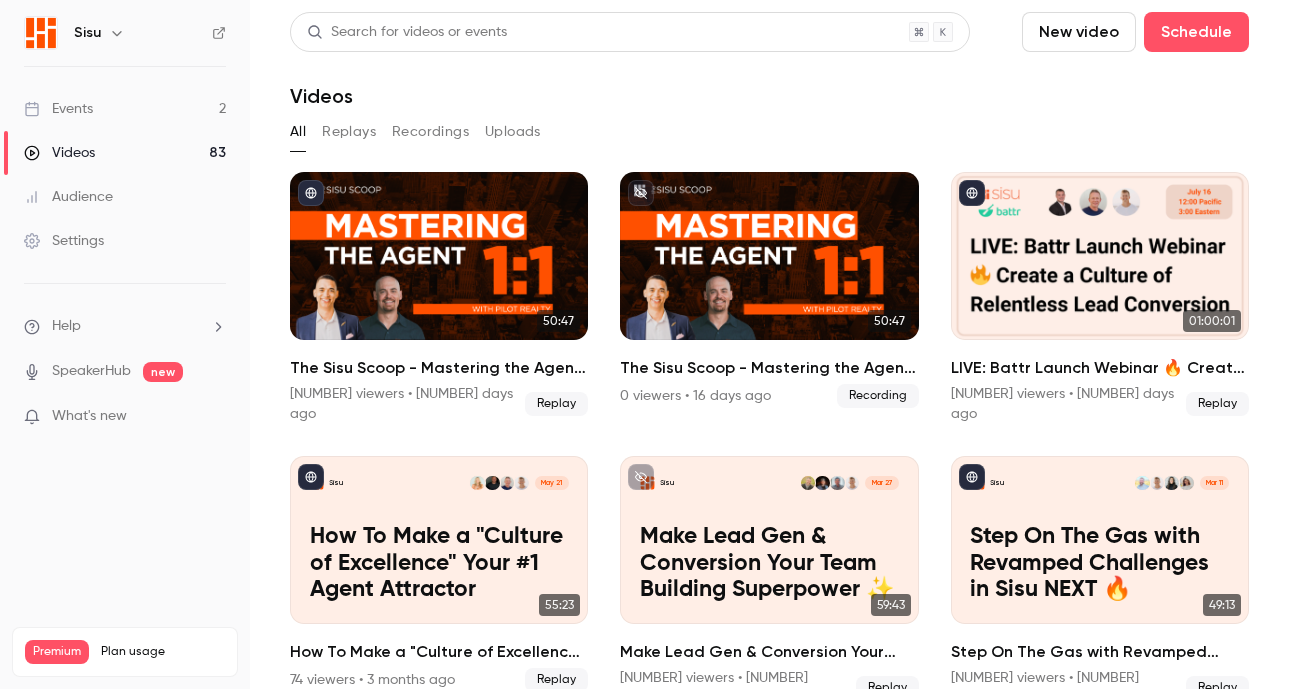 click on "New video" at bounding box center [1079, 32] 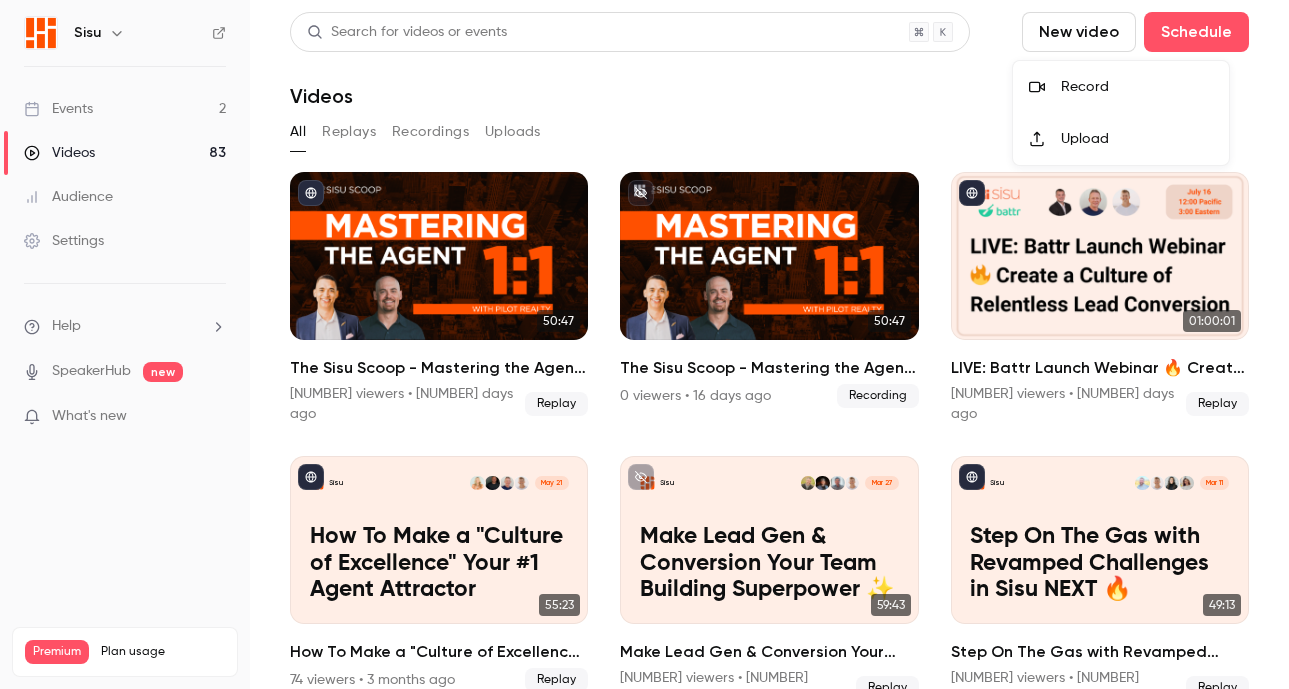 click on "Record" at bounding box center [1137, 87] 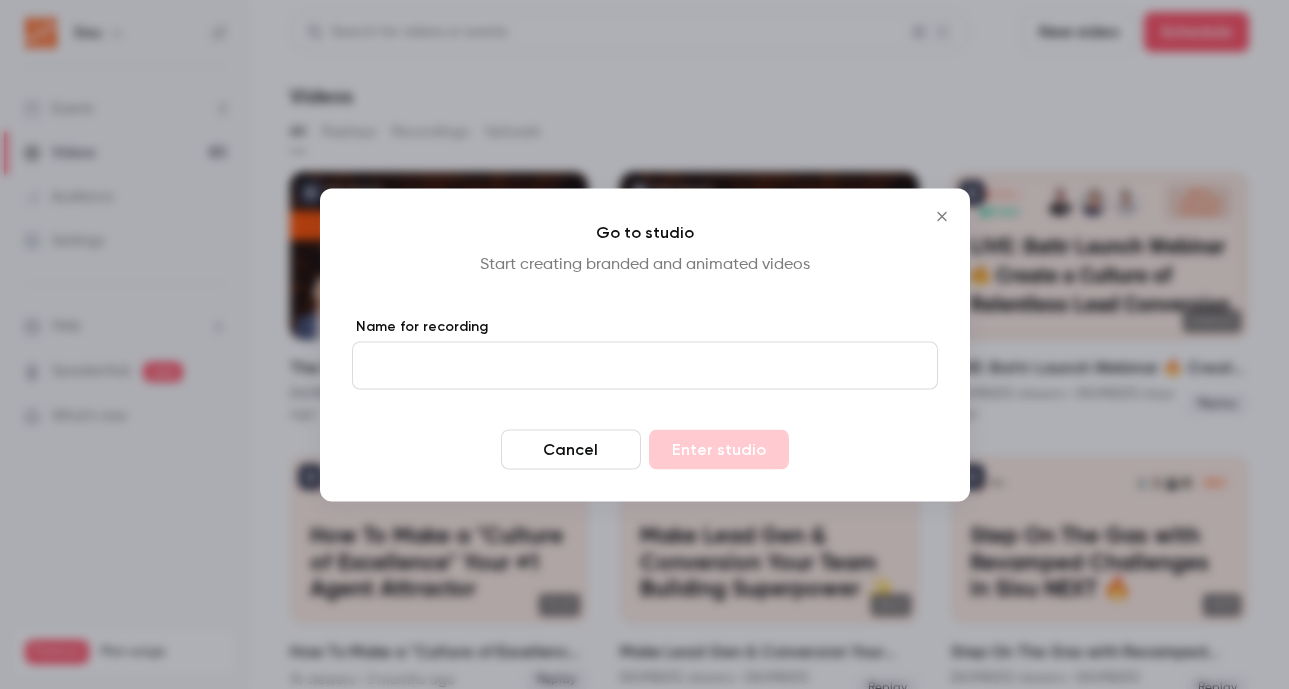 click on "Cancel" at bounding box center (571, 449) 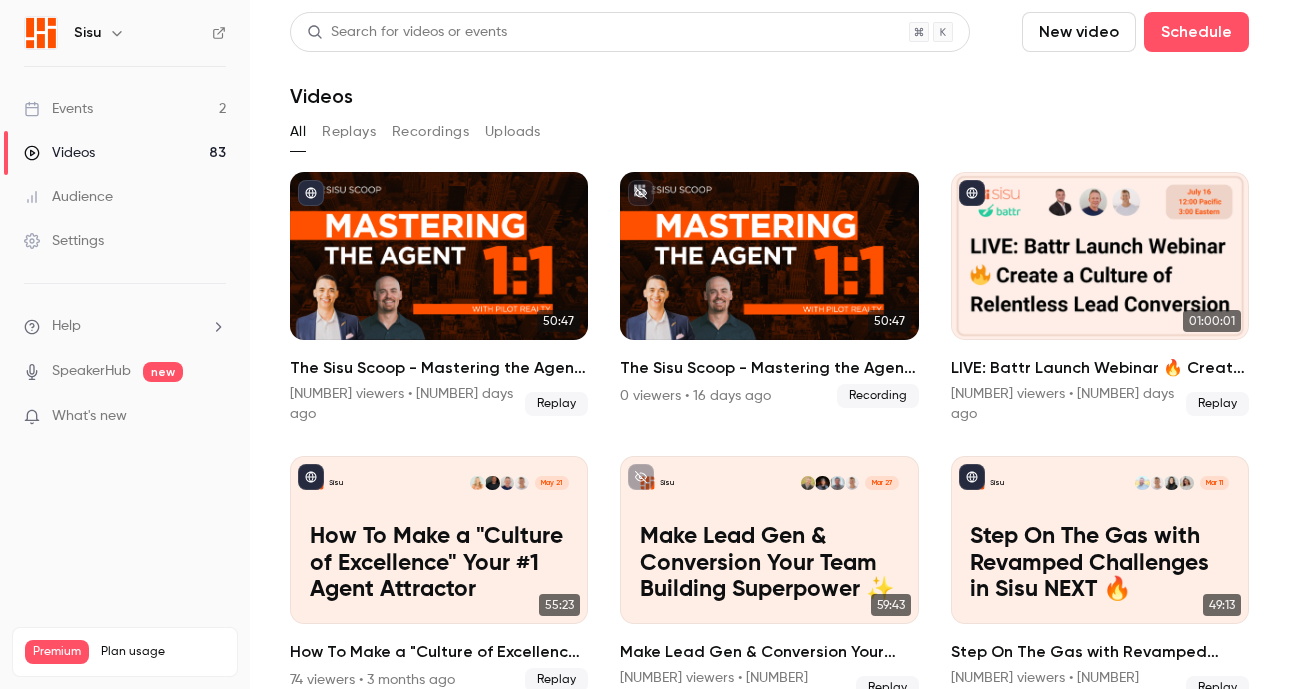 click on "Events 2" at bounding box center (125, 109) 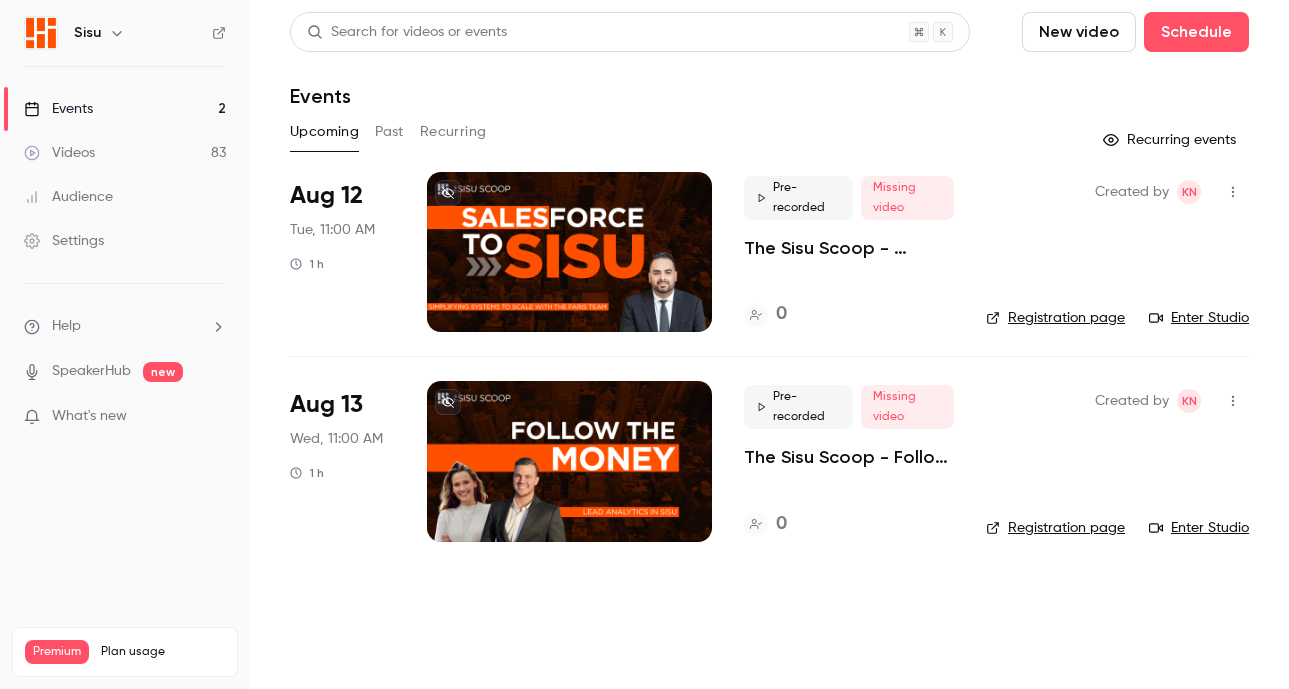 drag, startPoint x: 744, startPoint y: 461, endPoint x: 658, endPoint y: 0, distance: 468.9531 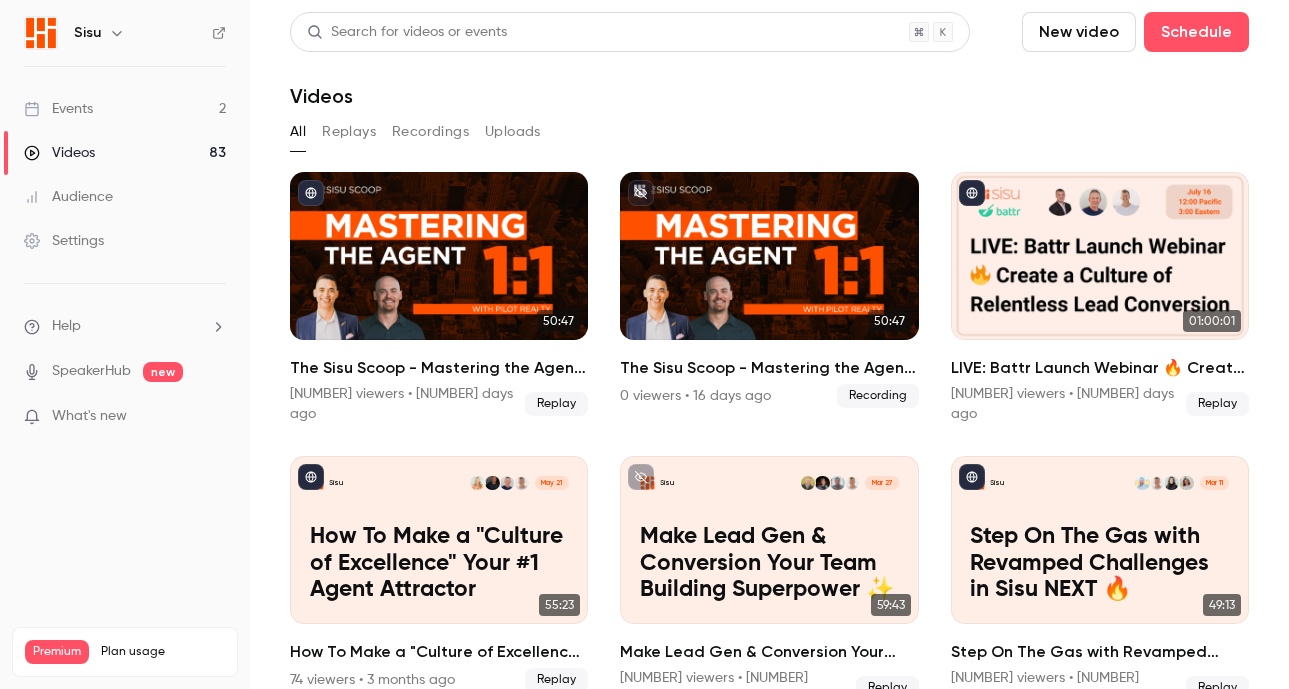 click on "New video" at bounding box center [1079, 32] 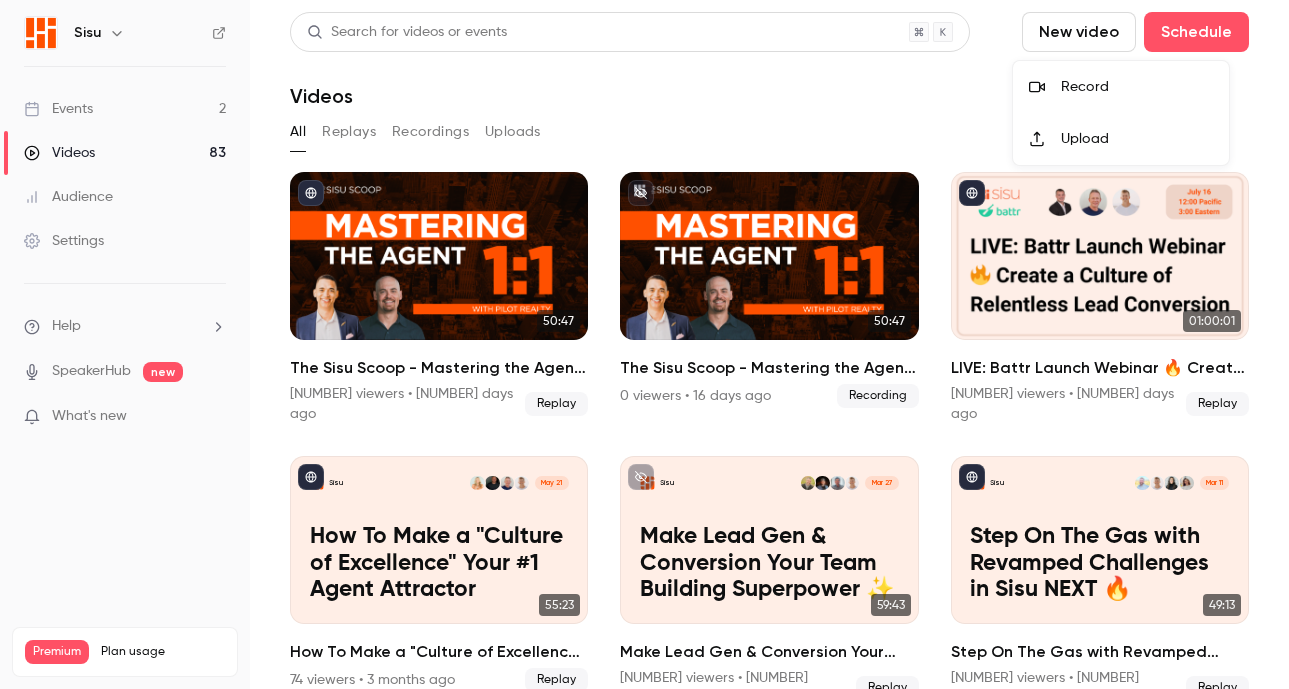 click on "Record" at bounding box center [1137, 87] 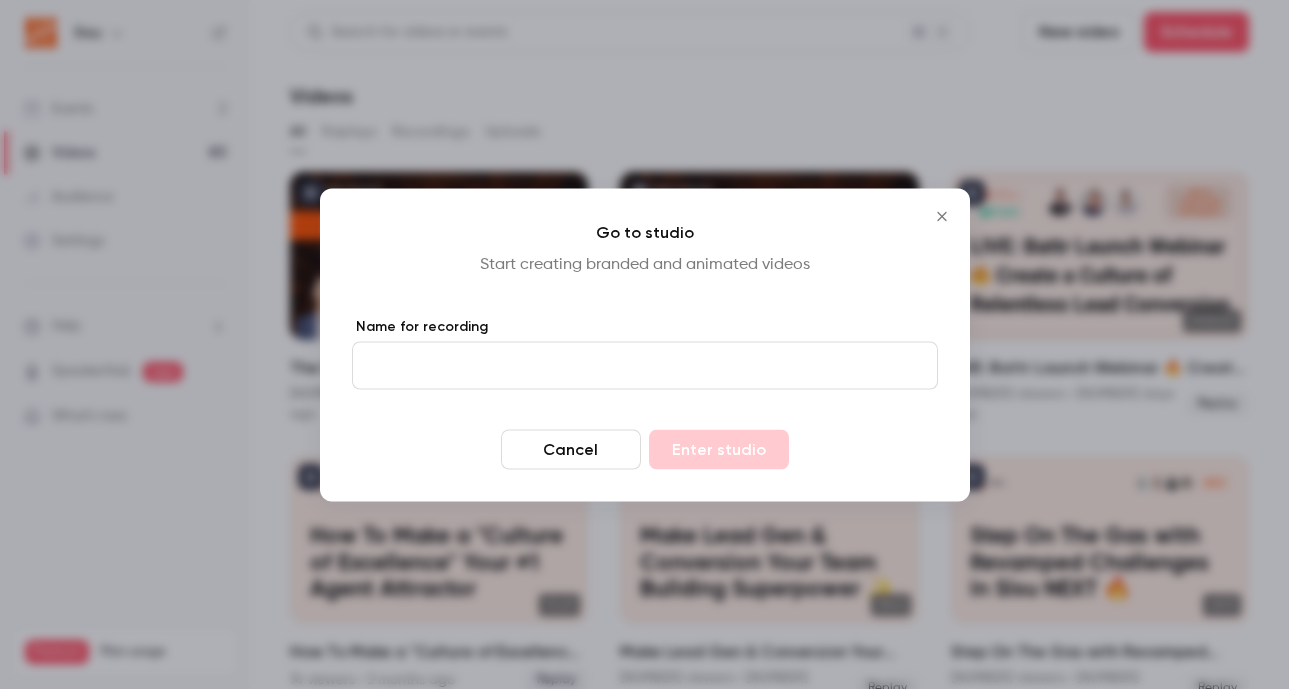 click on "Name for recording" at bounding box center (645, 365) 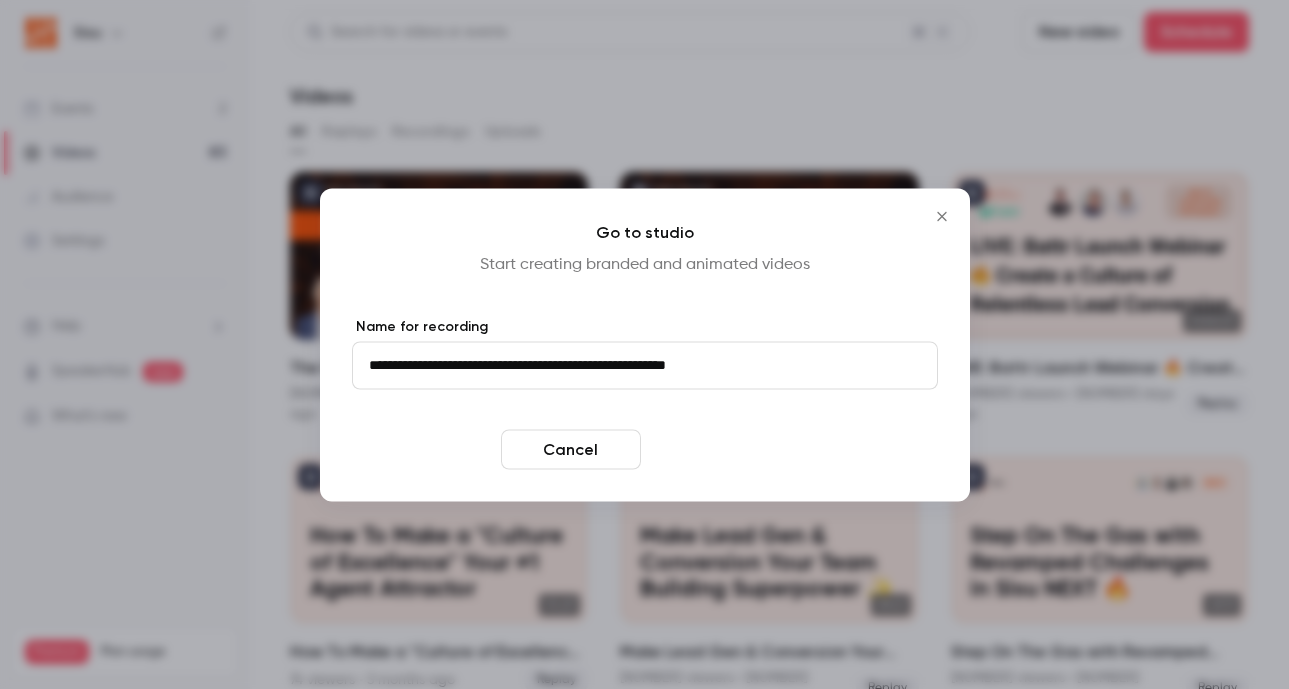 type on "**********" 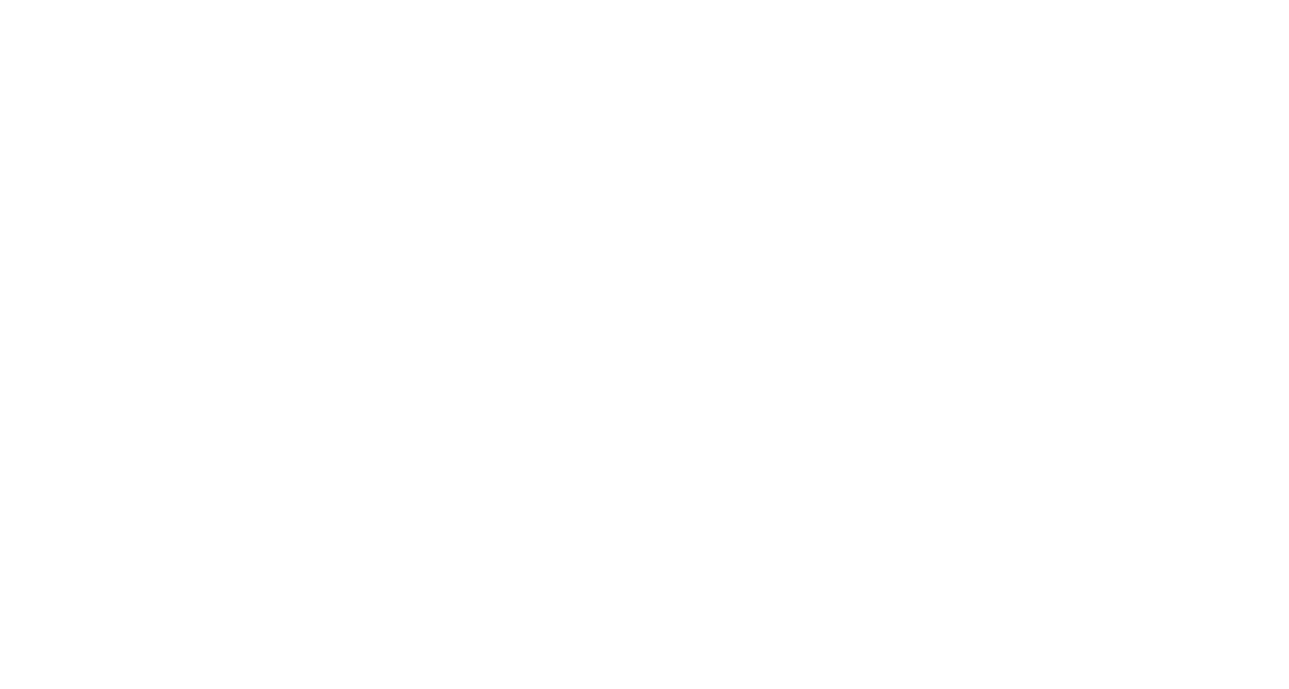 scroll, scrollTop: 0, scrollLeft: 0, axis: both 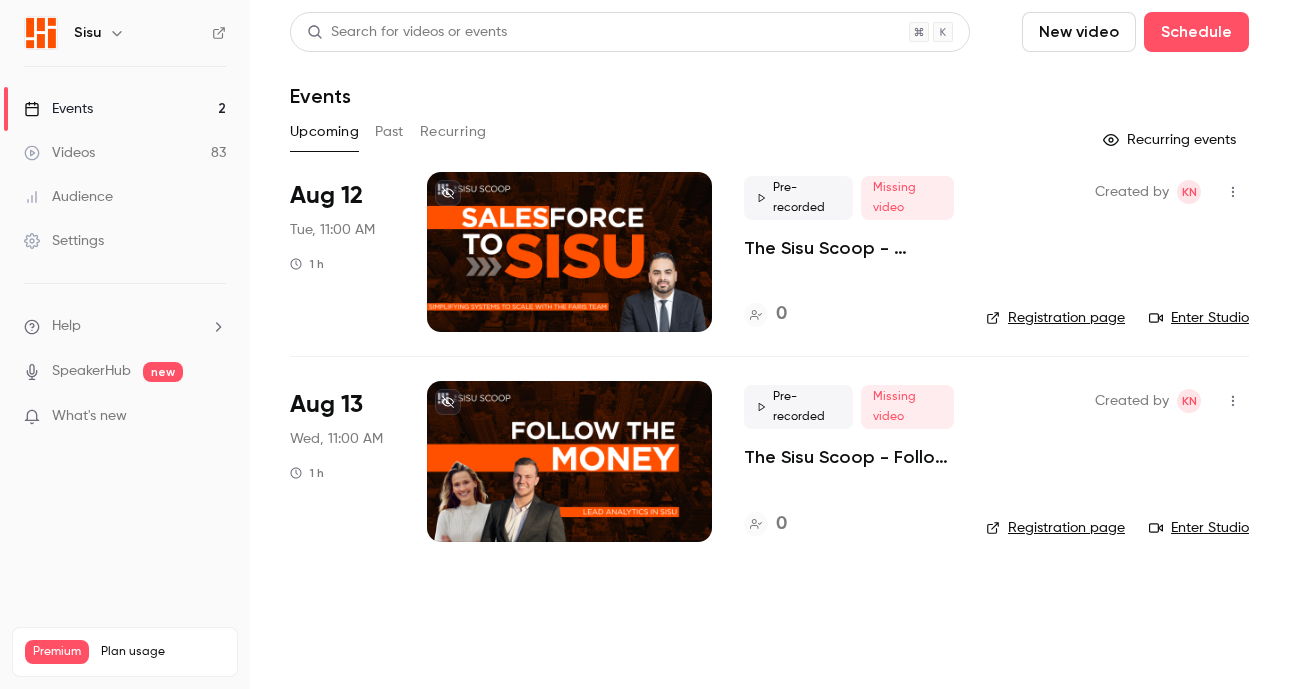 click at bounding box center (1233, 401) 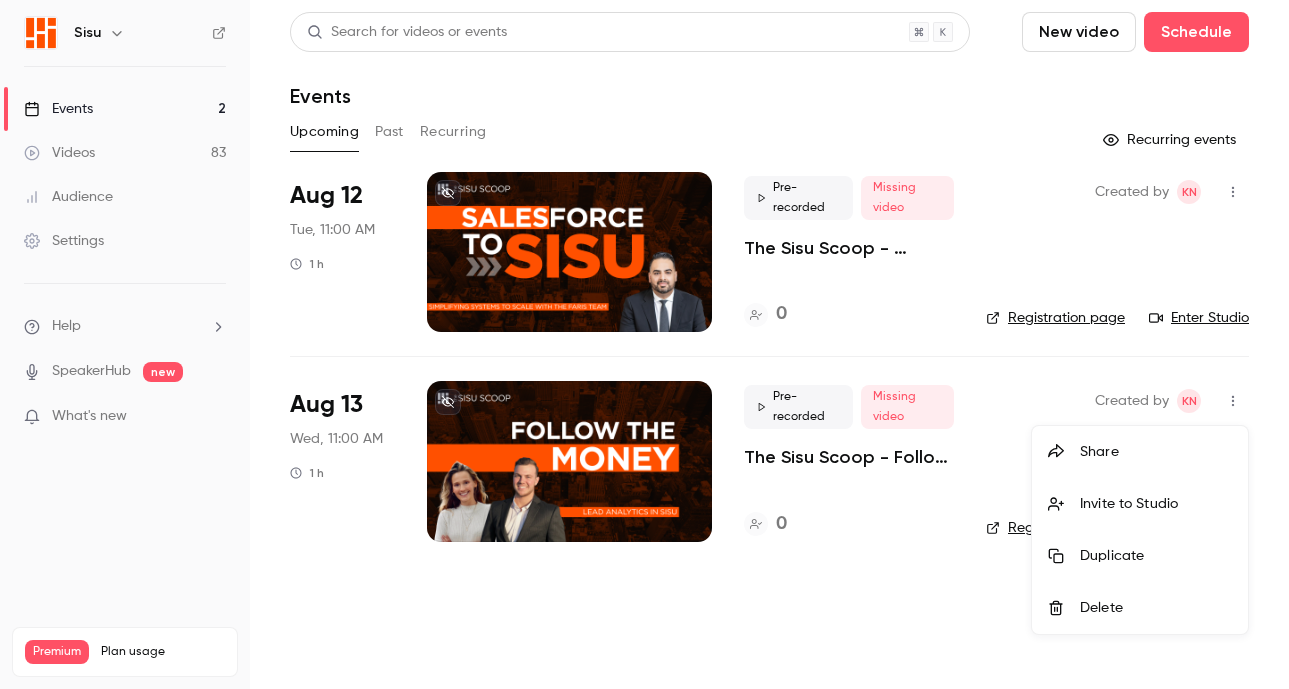 click at bounding box center (644, 344) 